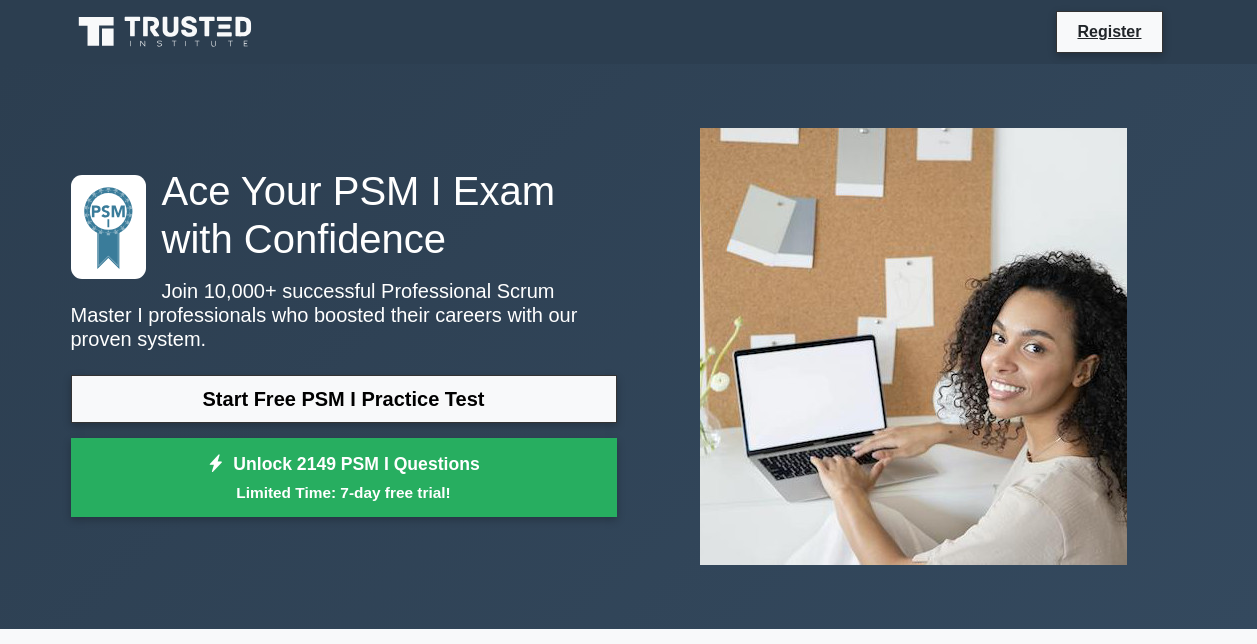 scroll, scrollTop: 0, scrollLeft: 0, axis: both 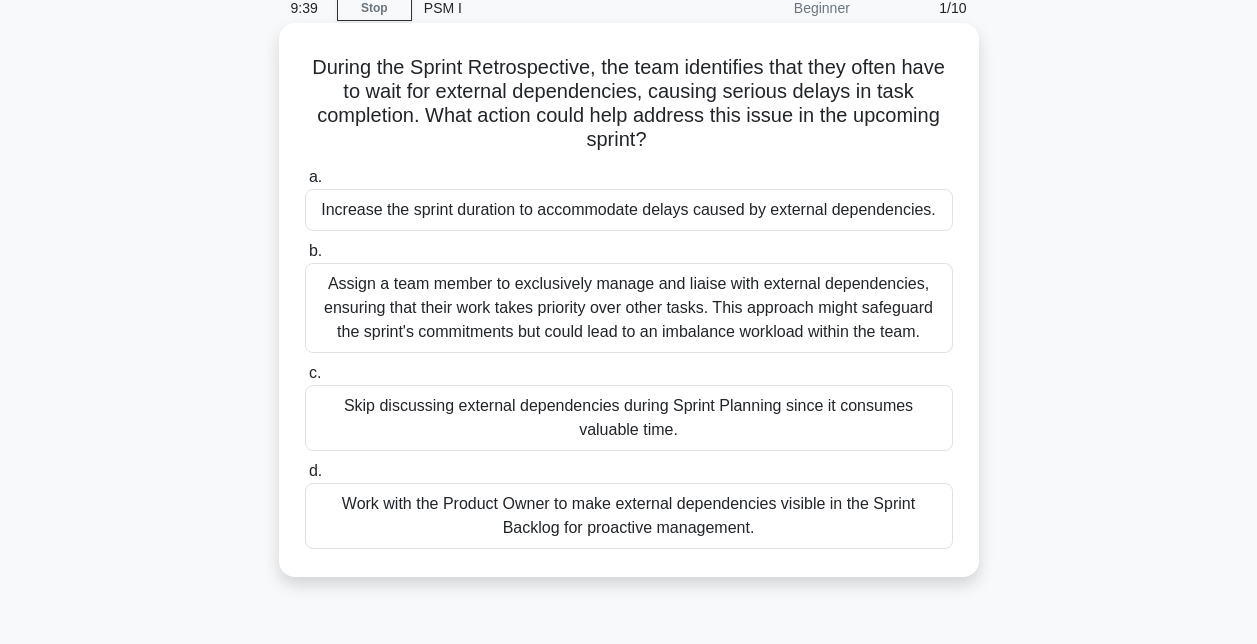 click on "Work with the Product Owner to make external dependencies visible in the Sprint Backlog for proactive management." at bounding box center [629, 516] 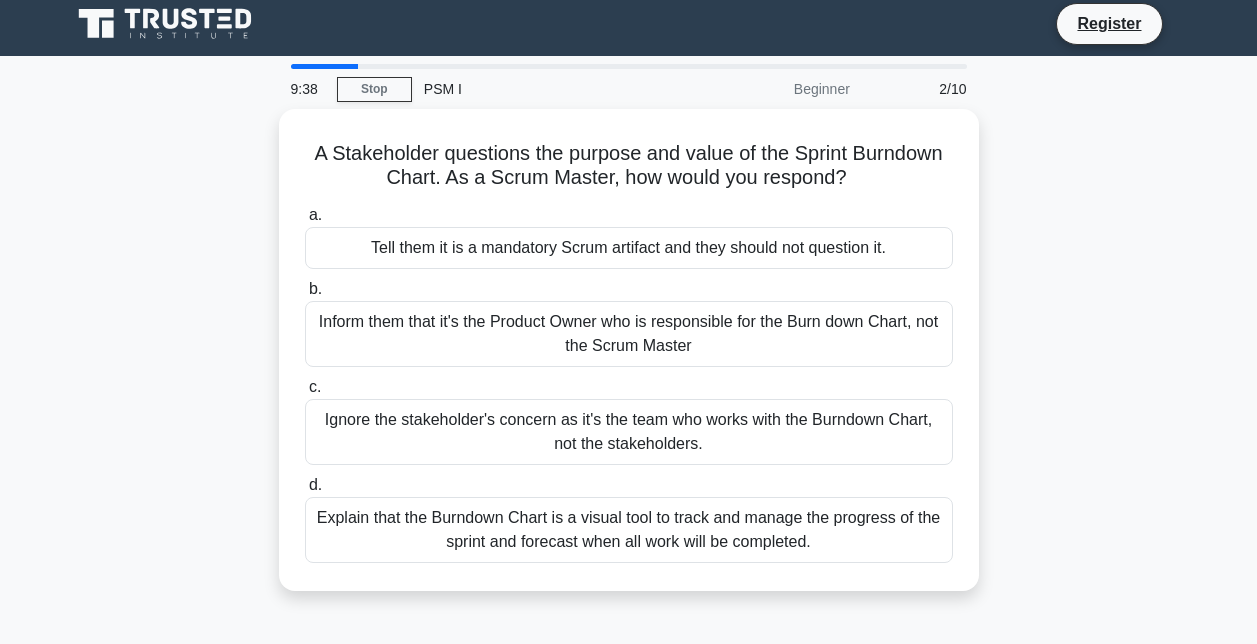 scroll, scrollTop: 0, scrollLeft: 0, axis: both 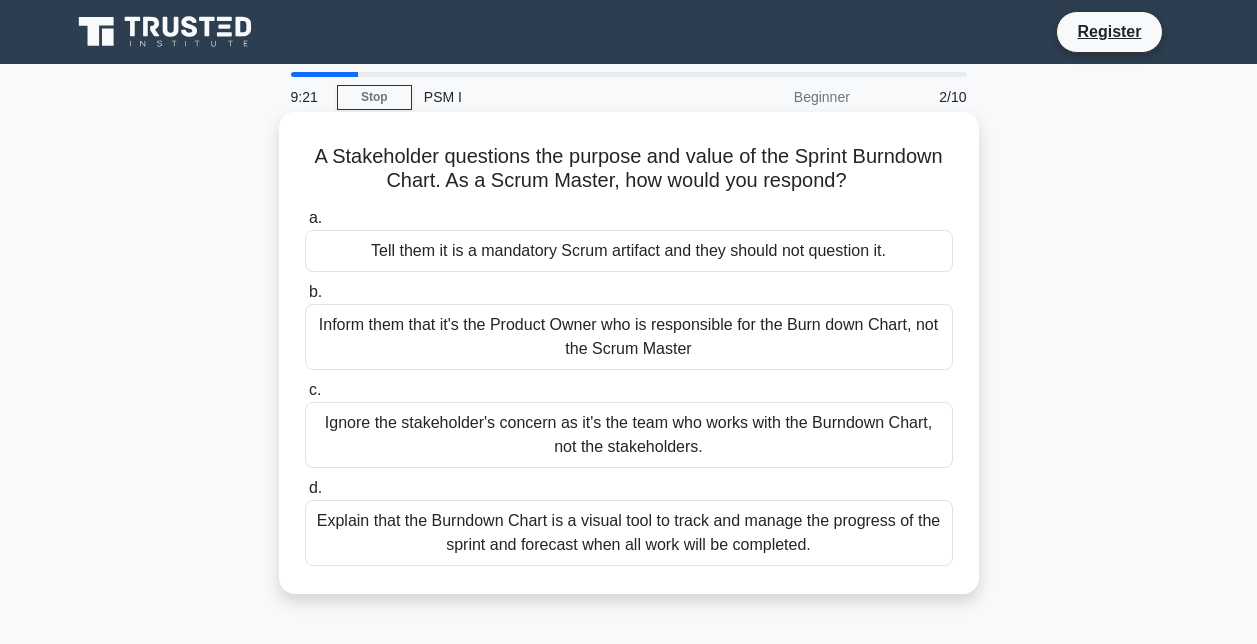 click on "Explain that the Burndown Chart is a visual tool to track and manage the progress of the sprint and forecast when all work will be completed." at bounding box center (629, 533) 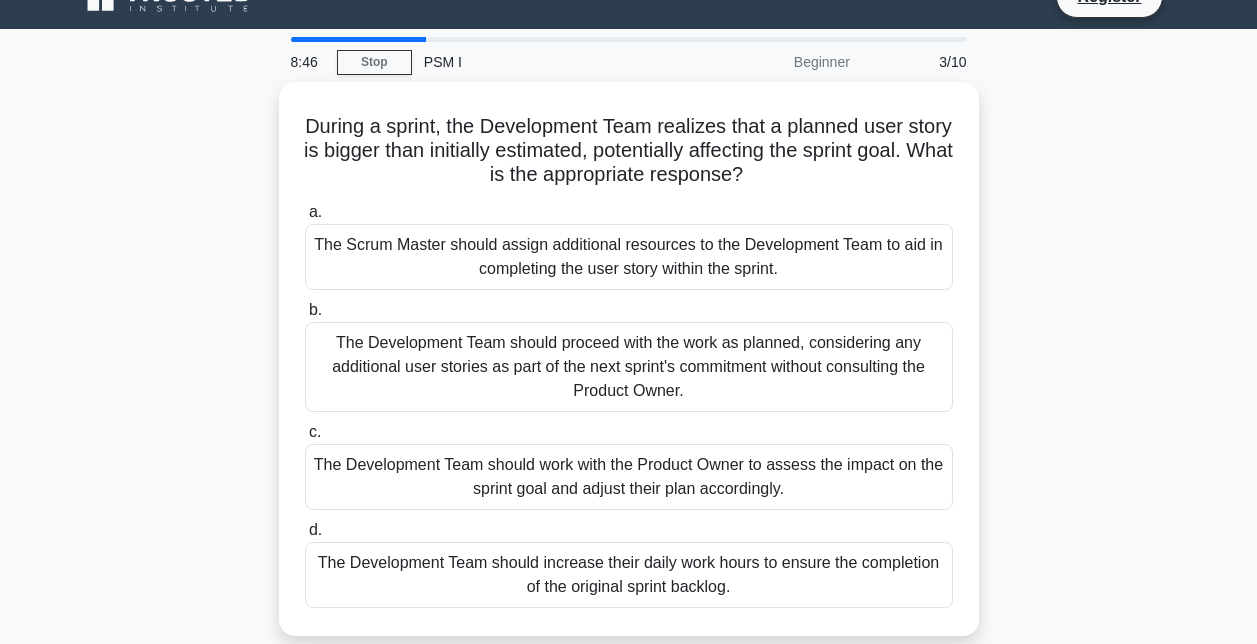 scroll, scrollTop: 36, scrollLeft: 0, axis: vertical 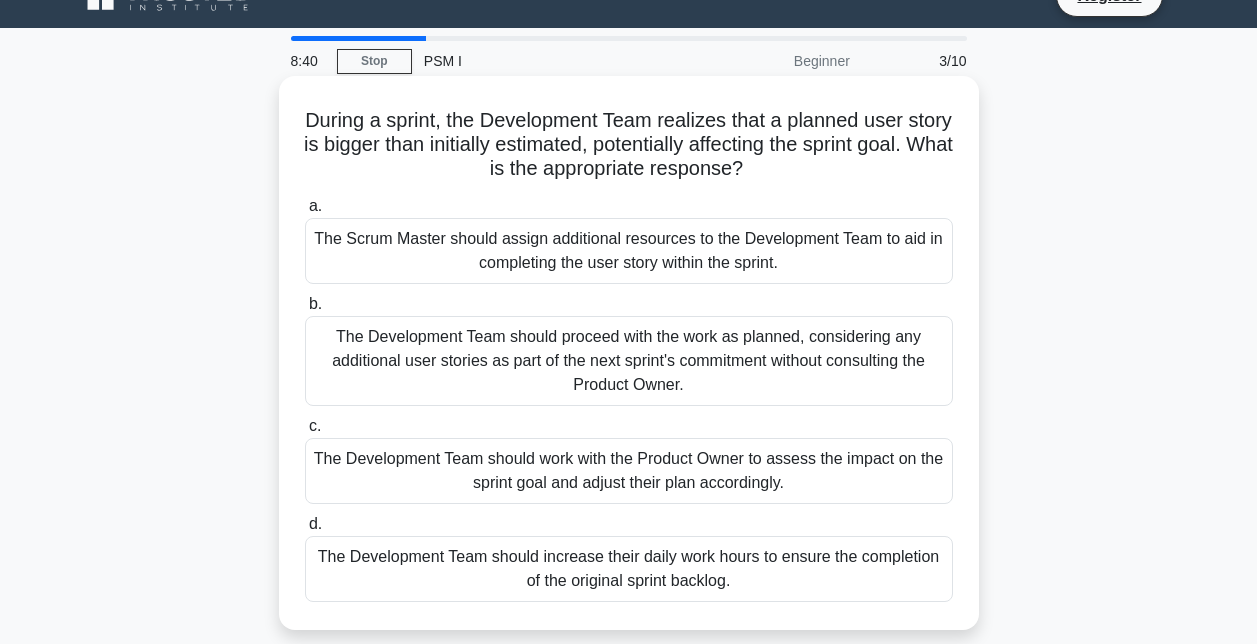 click on "The Development Team should work with the Product Owner to assess the impact on the sprint goal and adjust their plan accordingly." at bounding box center [629, 471] 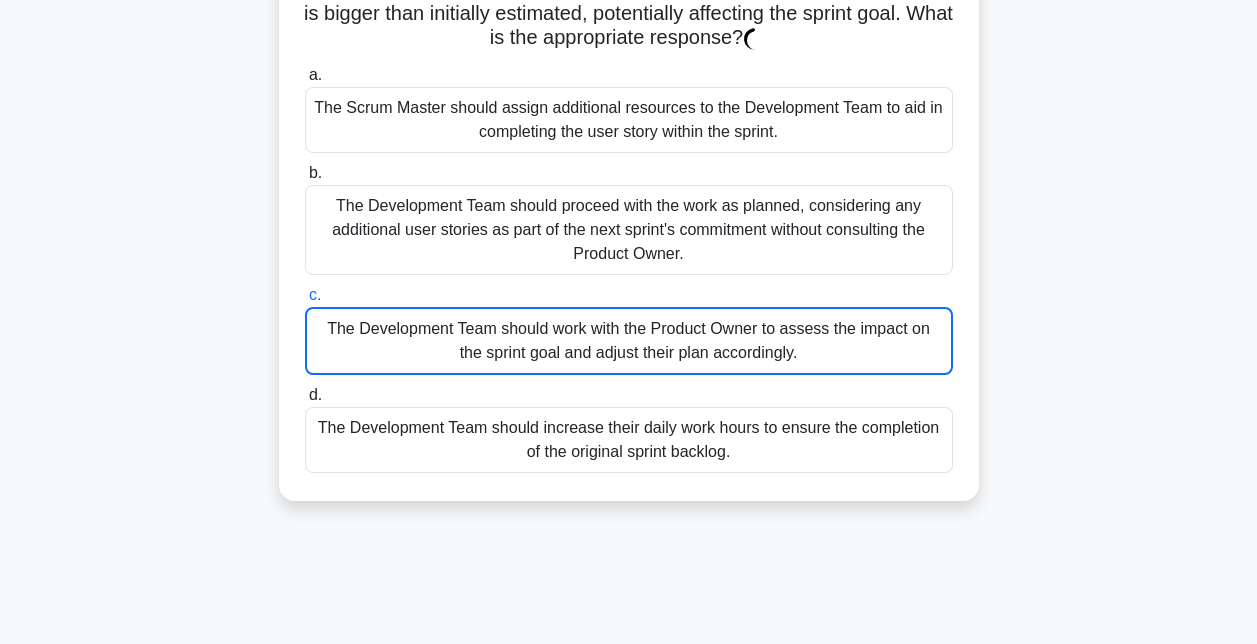 scroll, scrollTop: 173, scrollLeft: 0, axis: vertical 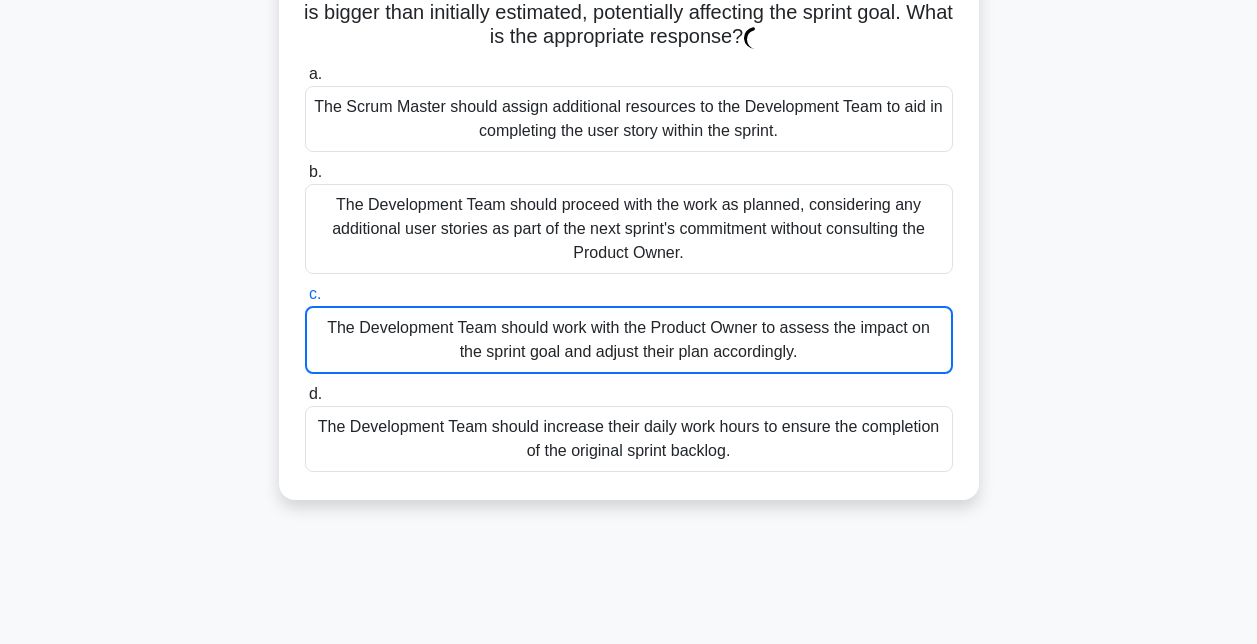 click on "During a sprint, the Development Team realizes that a planned user story is bigger than initially estimated, potentially affecting the sprint goal. What is the appropriate response?
.spinner_0XTQ{transform-origin:center;animation:spinner_y6GP .75s linear infinite}@keyframes spinner_y6GP{100%{transform:rotate(360deg)}}
a.
b.
c. d." at bounding box center [629, 234] 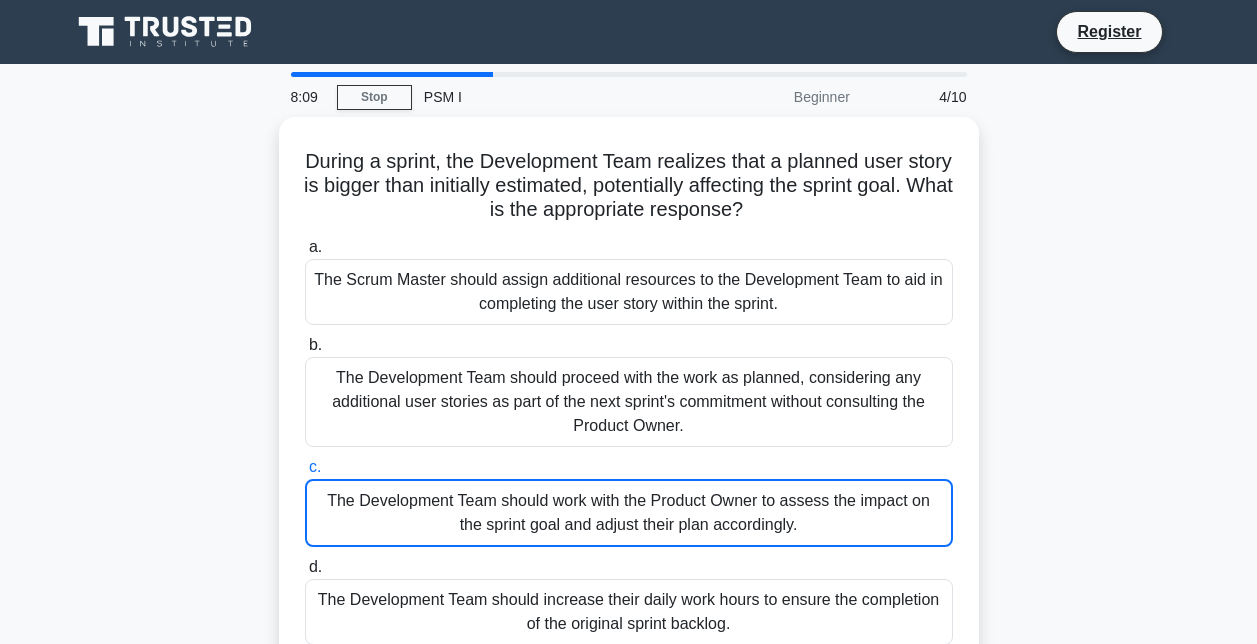click on "During a sprint, the Development Team realizes that a planned user story is bigger than initially estimated, potentially affecting the sprint goal. What is the appropriate response?
.spinner_0XTQ{transform-origin:center;animation:spinner_y6GP .75s linear infinite}@keyframes spinner_y6GP{100%{transform:rotate(360deg)}}
a.
b.
c. d." at bounding box center [629, 407] 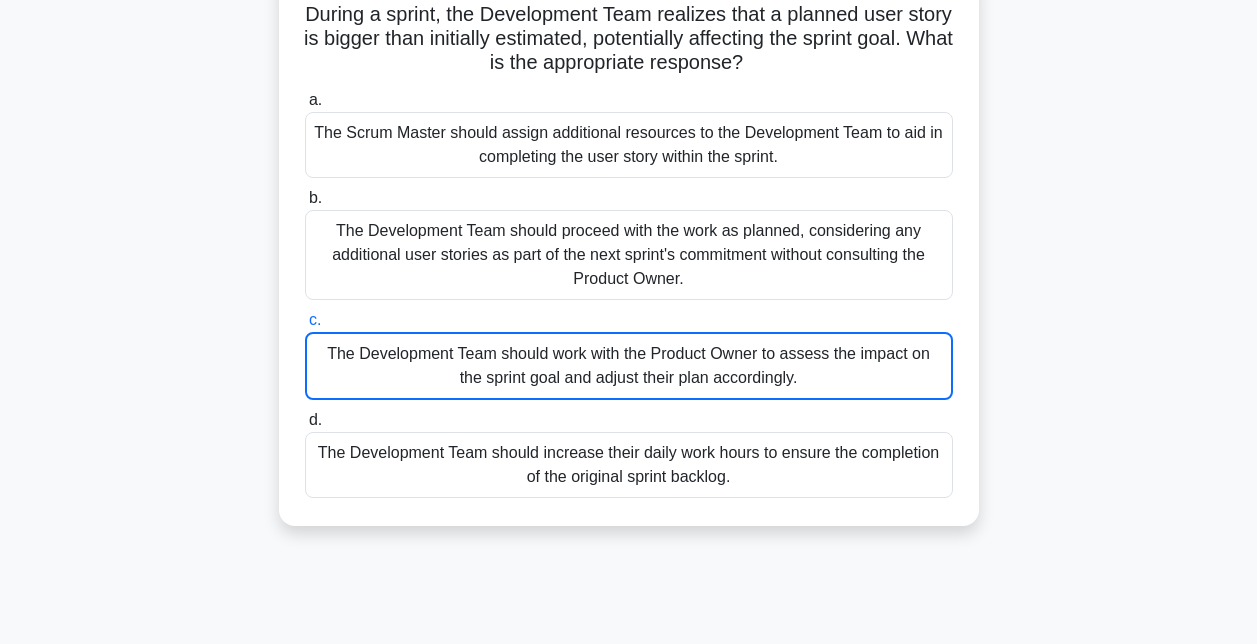 scroll, scrollTop: 149, scrollLeft: 0, axis: vertical 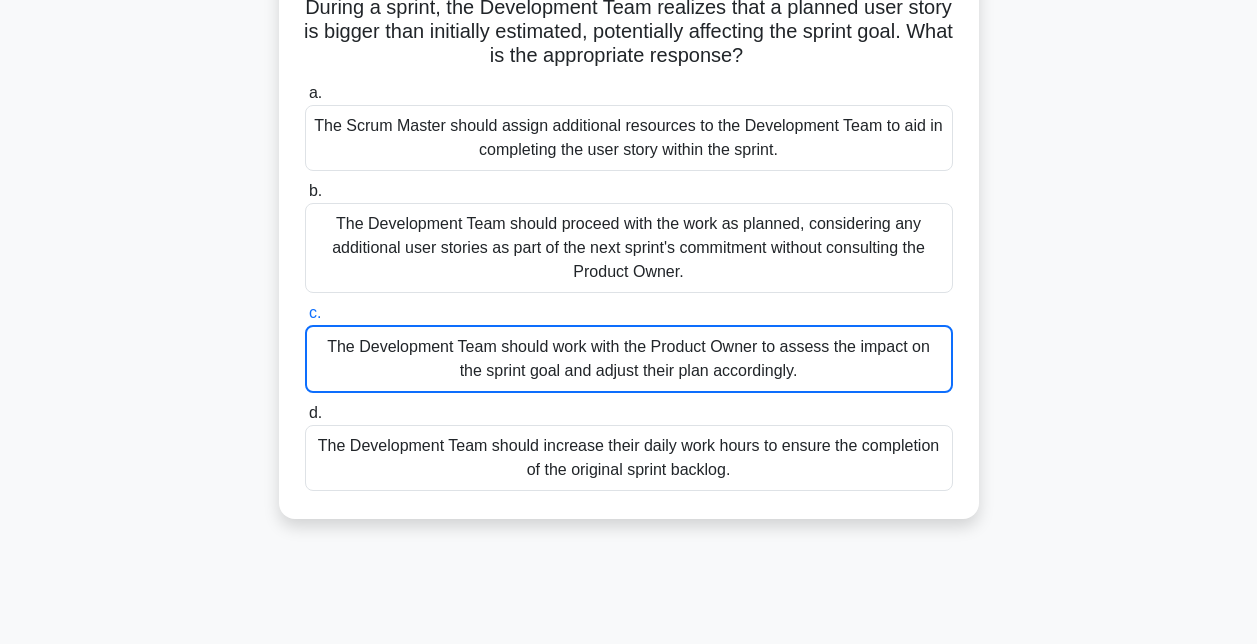 click on "The Development Team should work with the Product Owner to assess the impact on the sprint goal and adjust their plan accordingly." at bounding box center (629, 359) 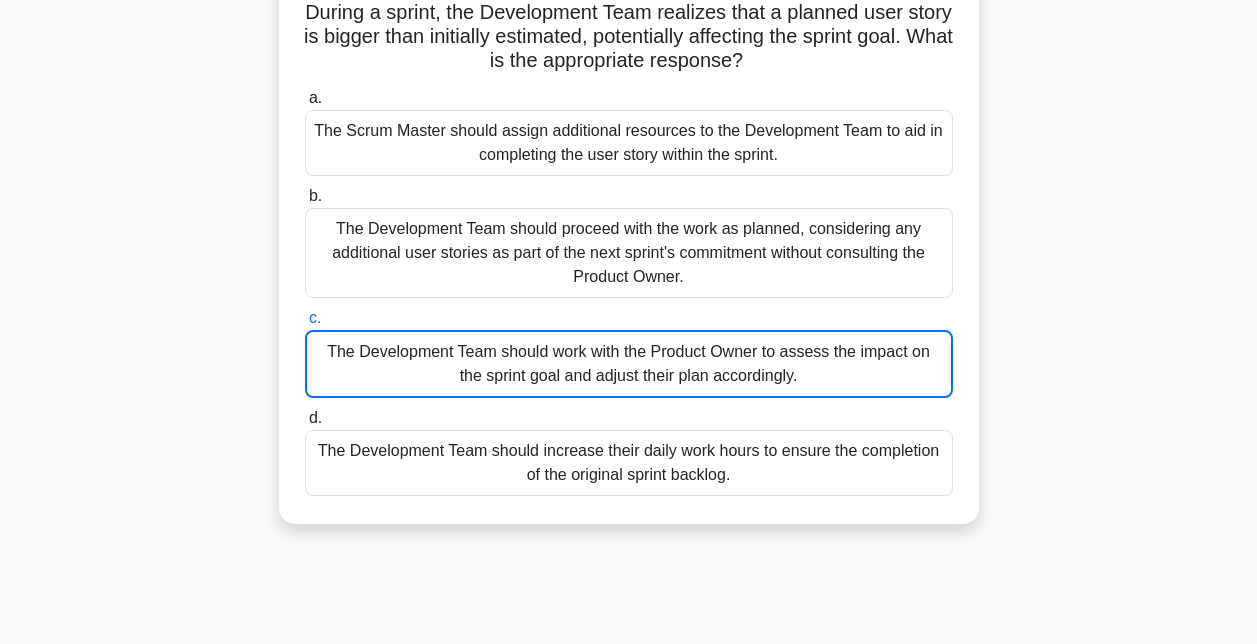 scroll, scrollTop: 0, scrollLeft: 0, axis: both 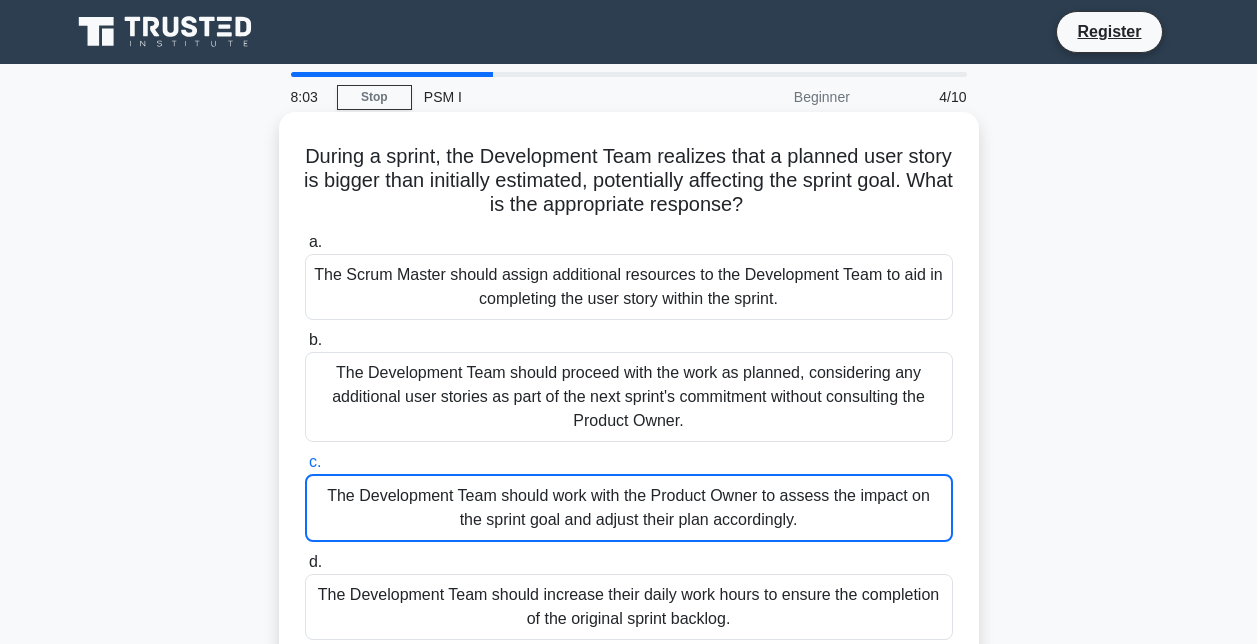click on "The Development Team should work with the Product Owner to assess the impact on the sprint goal and adjust their plan accordingly." at bounding box center (629, 508) 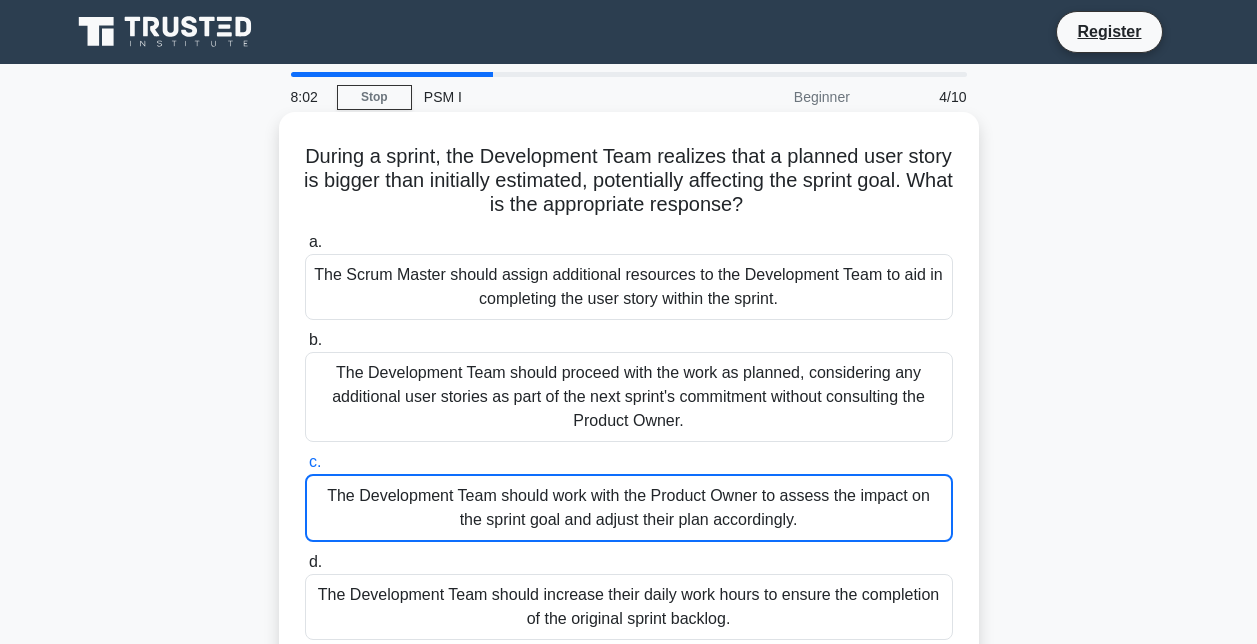 click on "The Scrum Master should assign additional resources to the Development Team to aid in completing the user story within the sprint." at bounding box center [629, 287] 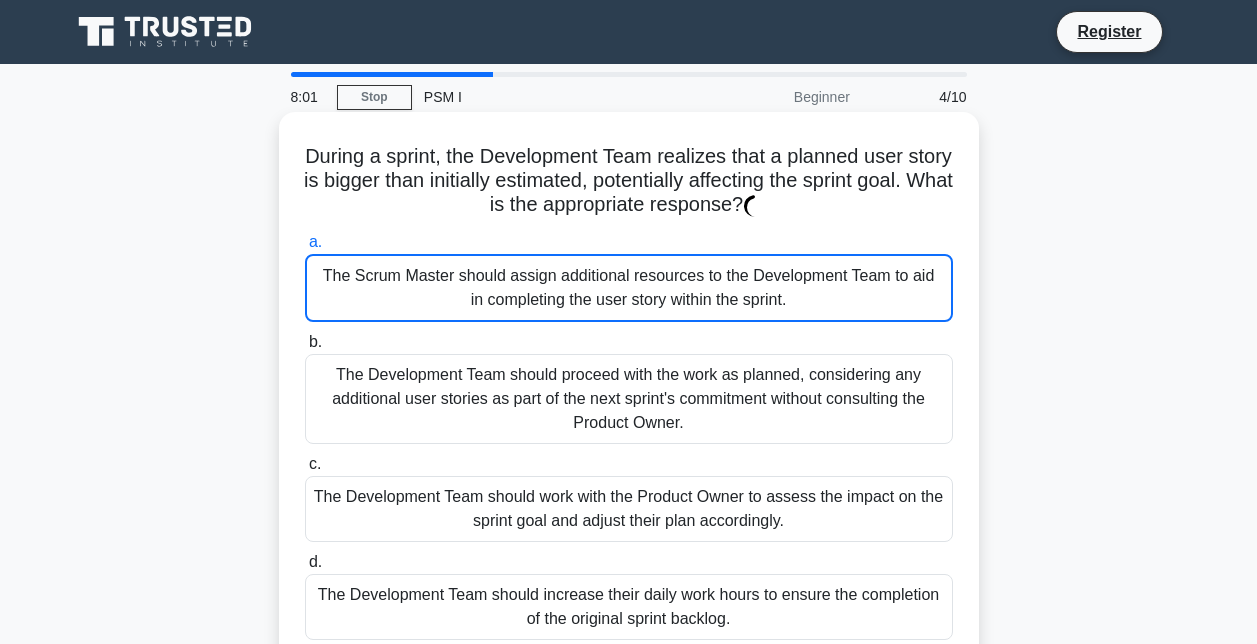 click on "The Development Team should work with the Product Owner to assess the impact on the sprint goal and adjust their plan accordingly." at bounding box center [629, 509] 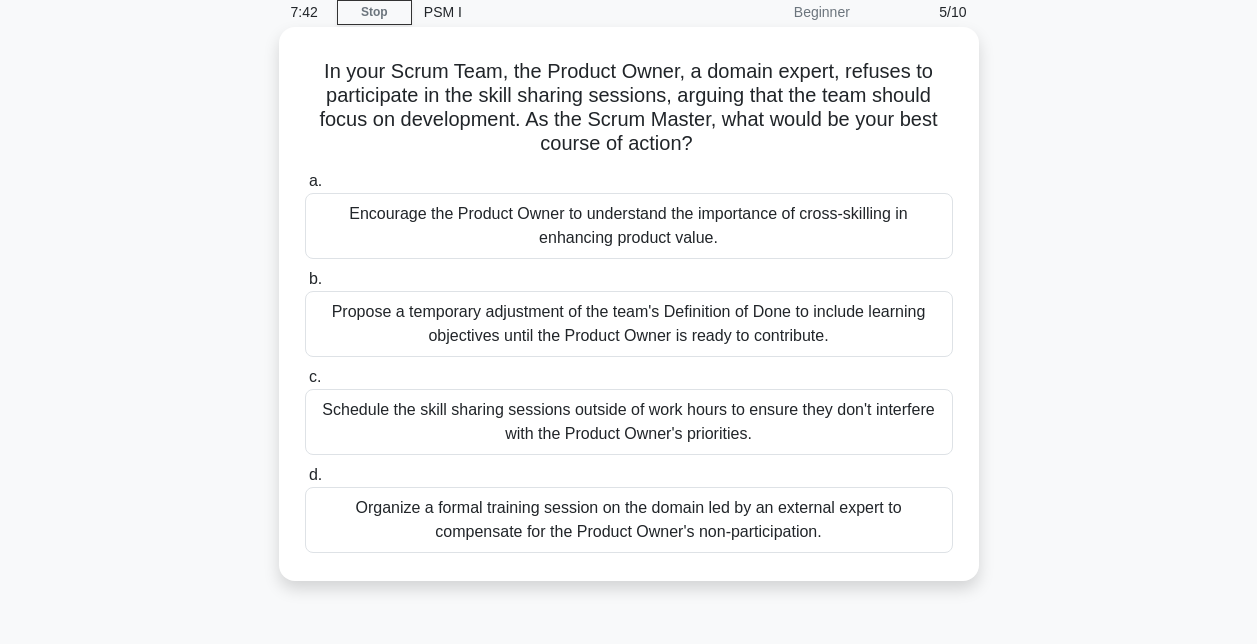 scroll, scrollTop: 88, scrollLeft: 0, axis: vertical 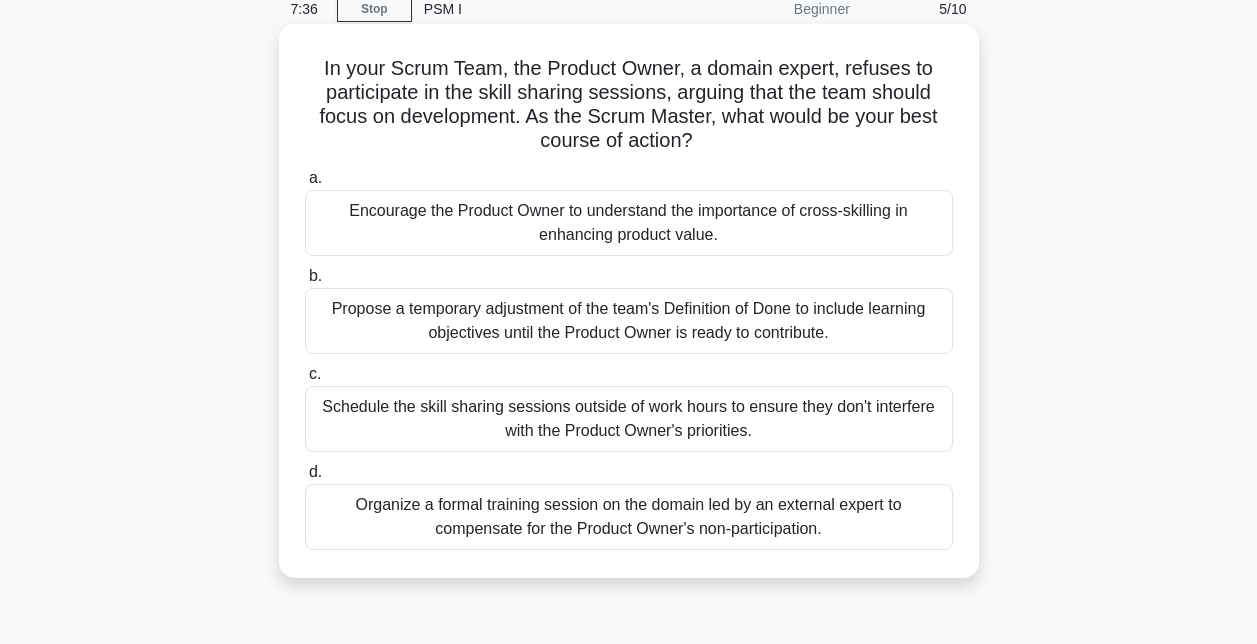 click on "Encourage the Product Owner to understand the importance of cross-skilling in enhancing product value." at bounding box center [629, 223] 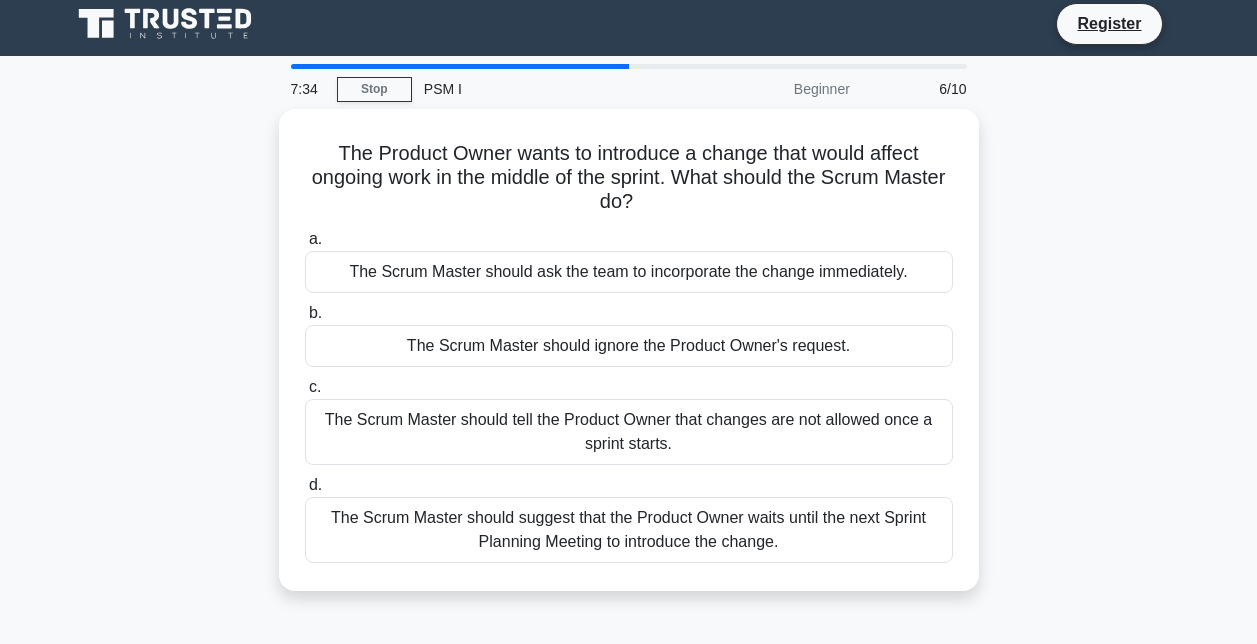 scroll, scrollTop: 0, scrollLeft: 0, axis: both 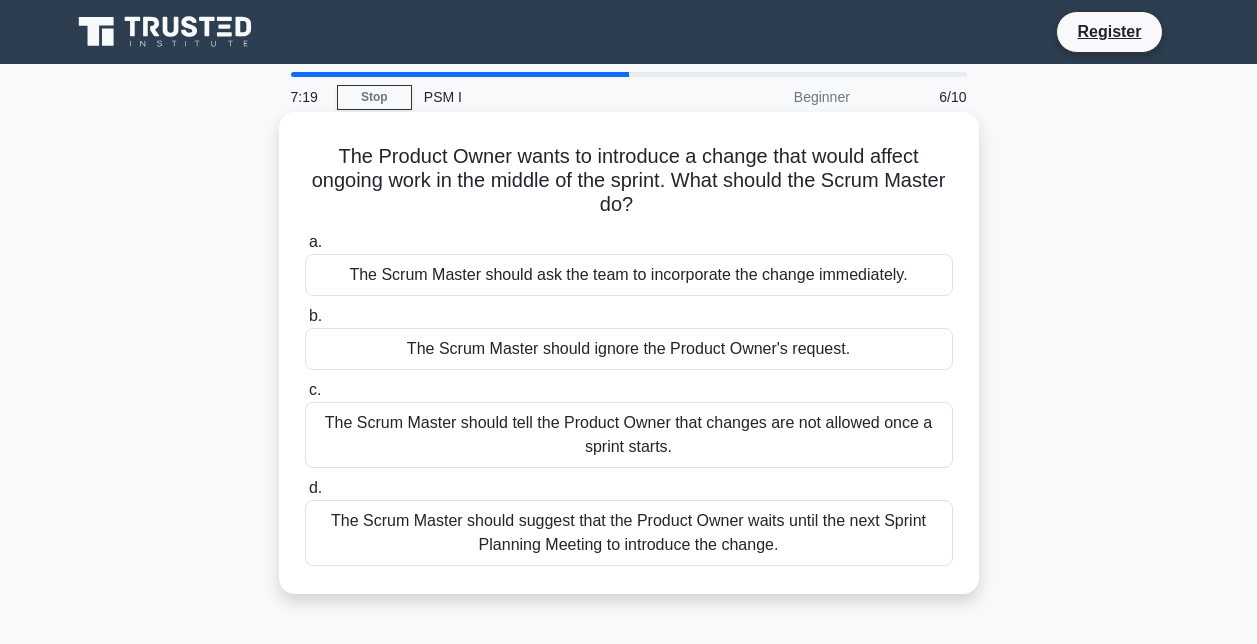 click on "The Scrum Master should suggest that the Product Owner waits until the next Sprint Planning Meeting to introduce the change." at bounding box center (629, 533) 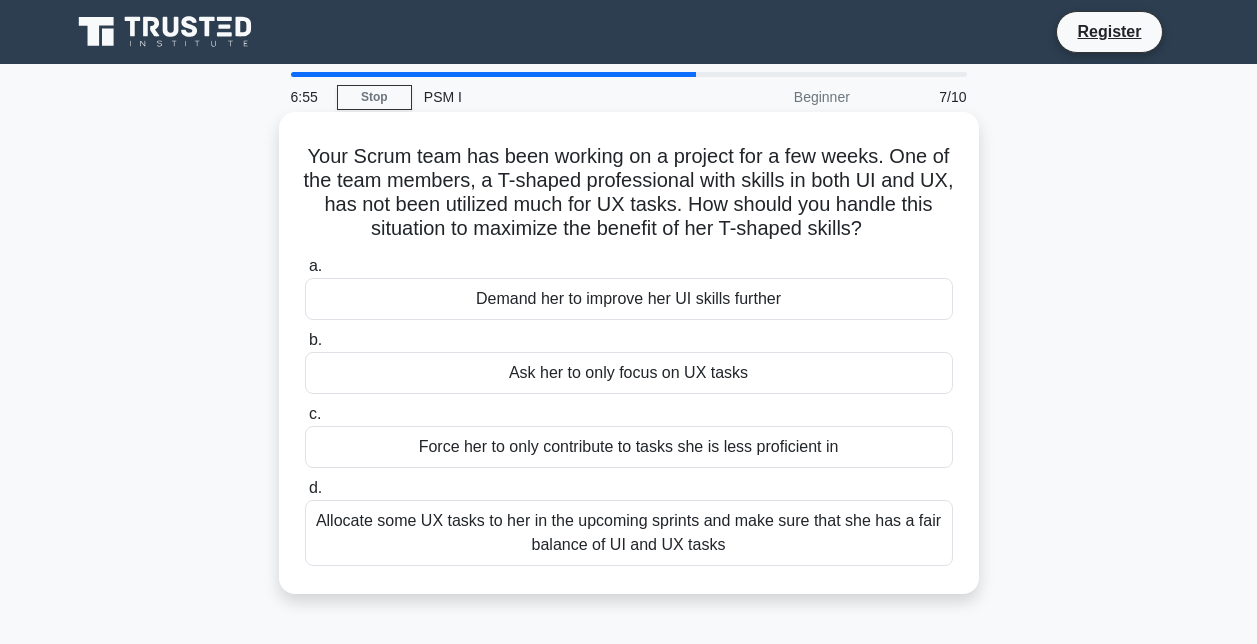 click on "Allocate some UX tasks to her in the upcoming sprints and make sure that she has a fair balance of UI and UX tasks" at bounding box center [629, 533] 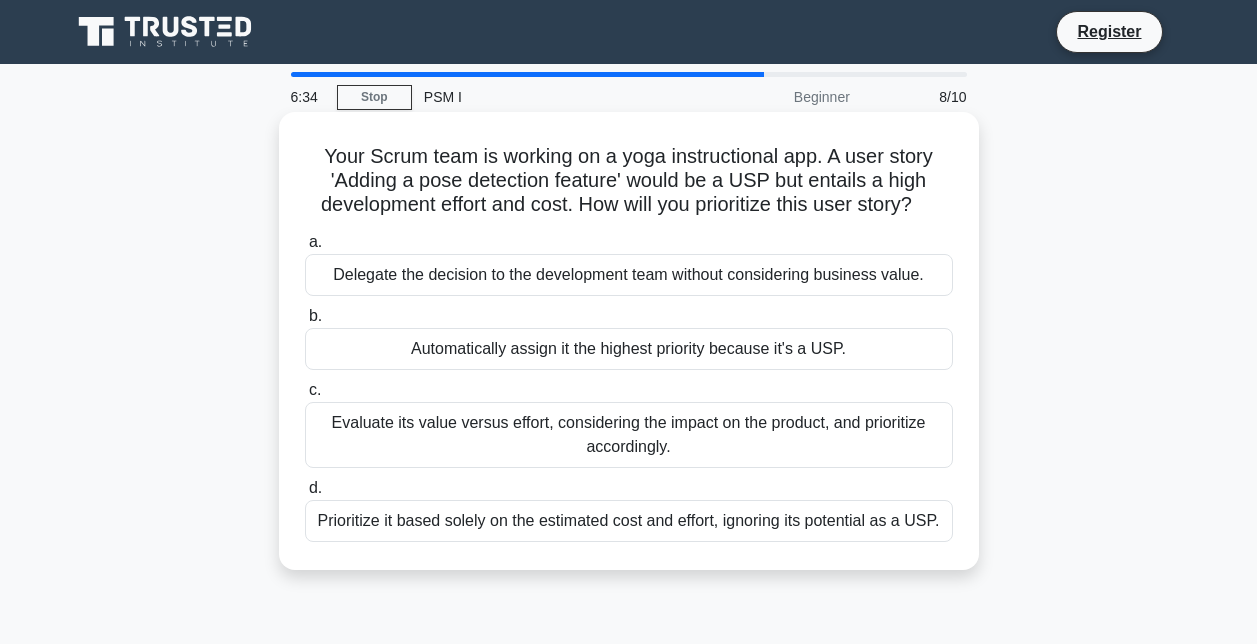 click on "Evaluate its value versus effort, considering the impact on the product, and prioritize accordingly." at bounding box center (629, 435) 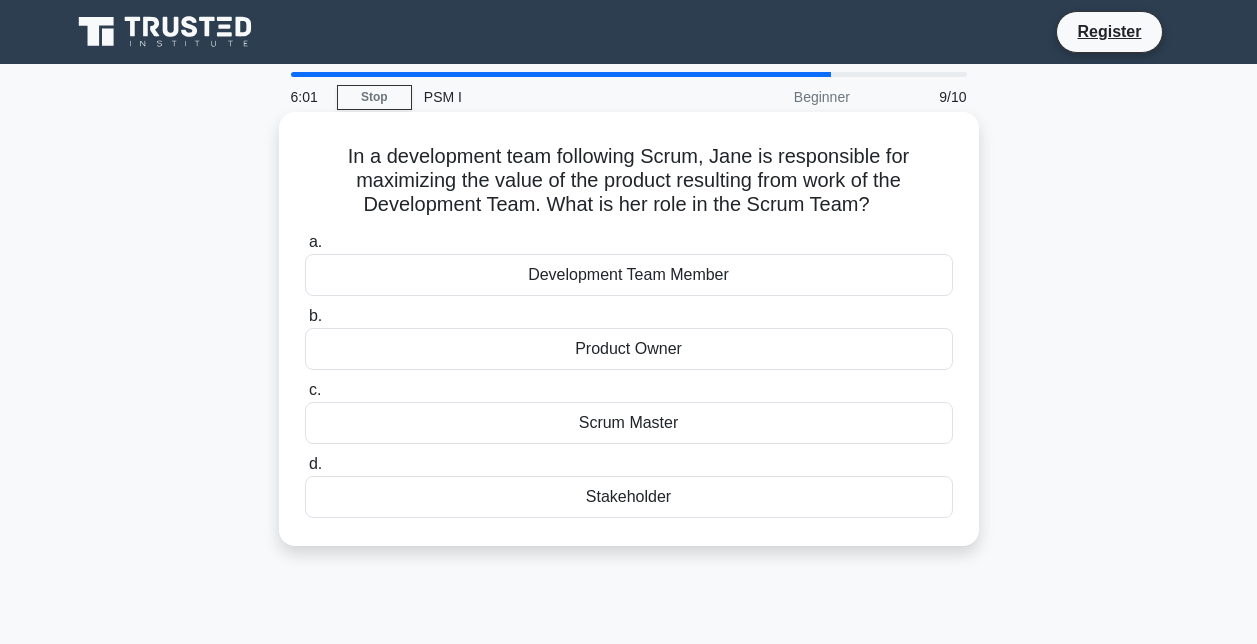 click on "Product Owner" at bounding box center [629, 349] 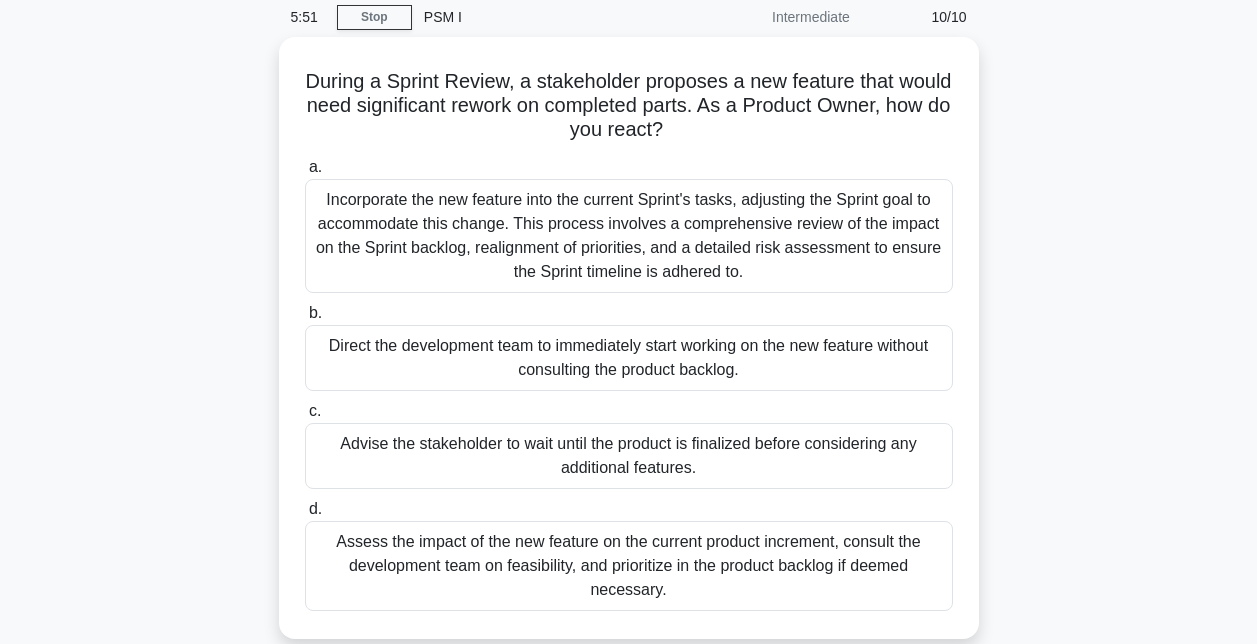 scroll, scrollTop: 81, scrollLeft: 0, axis: vertical 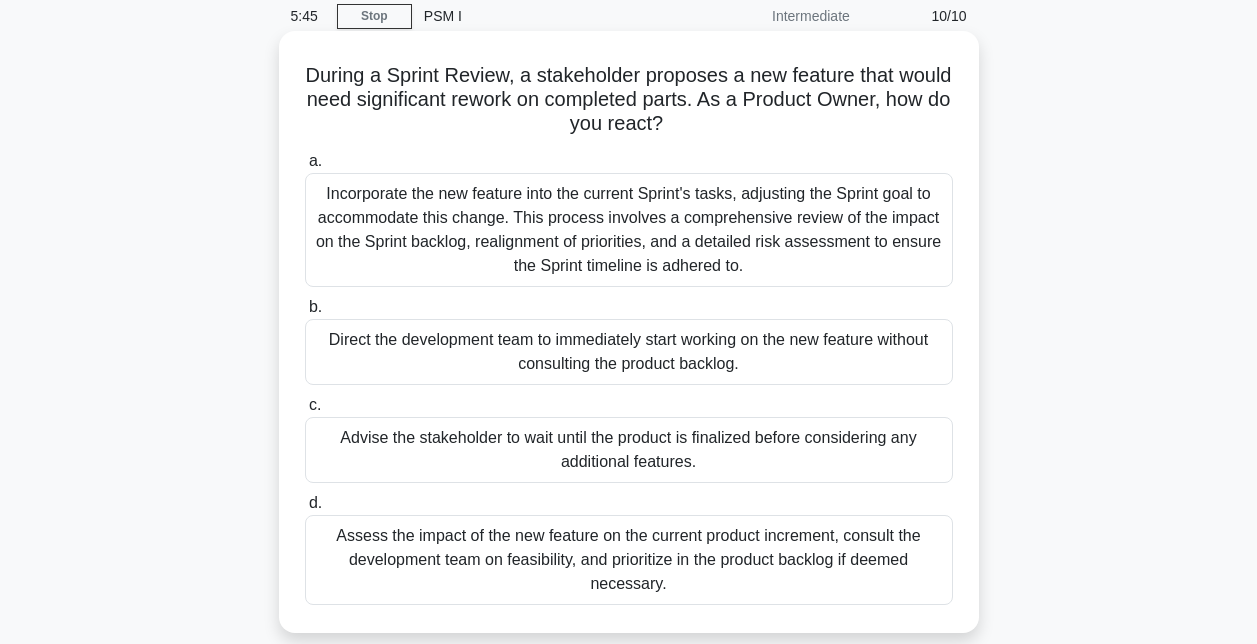 click on "Assess the impact of the new feature on the current product increment, consult the development team on feasibility, and prioritize in the product backlog if deemed necessary." at bounding box center [629, 560] 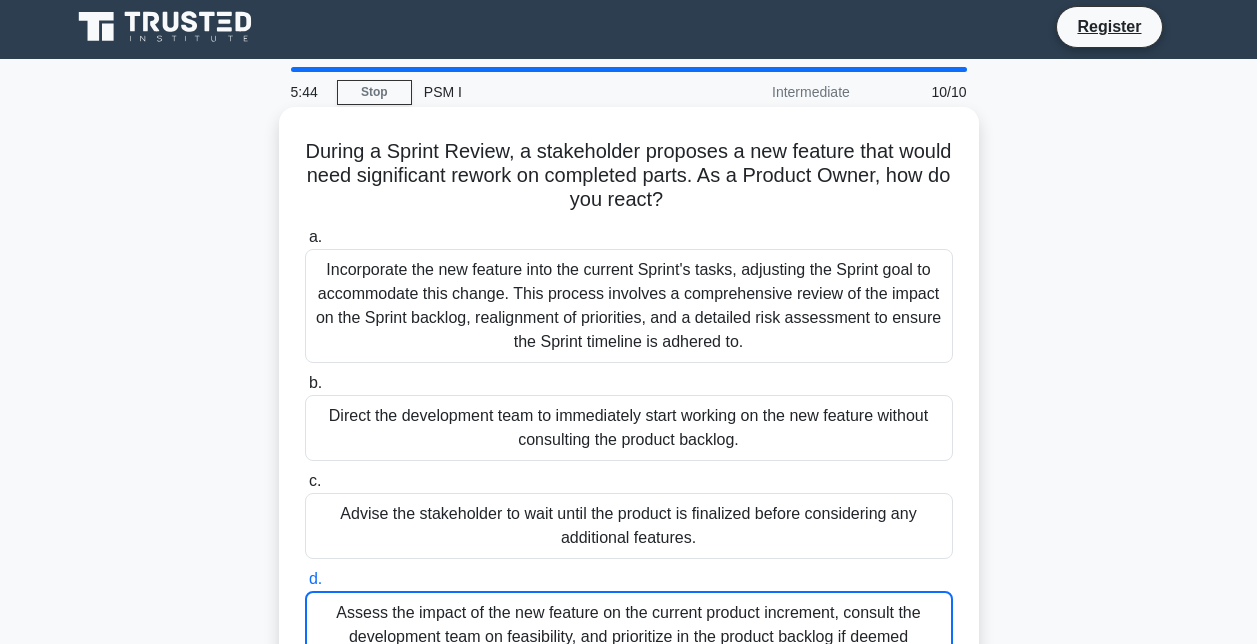 scroll, scrollTop: 0, scrollLeft: 0, axis: both 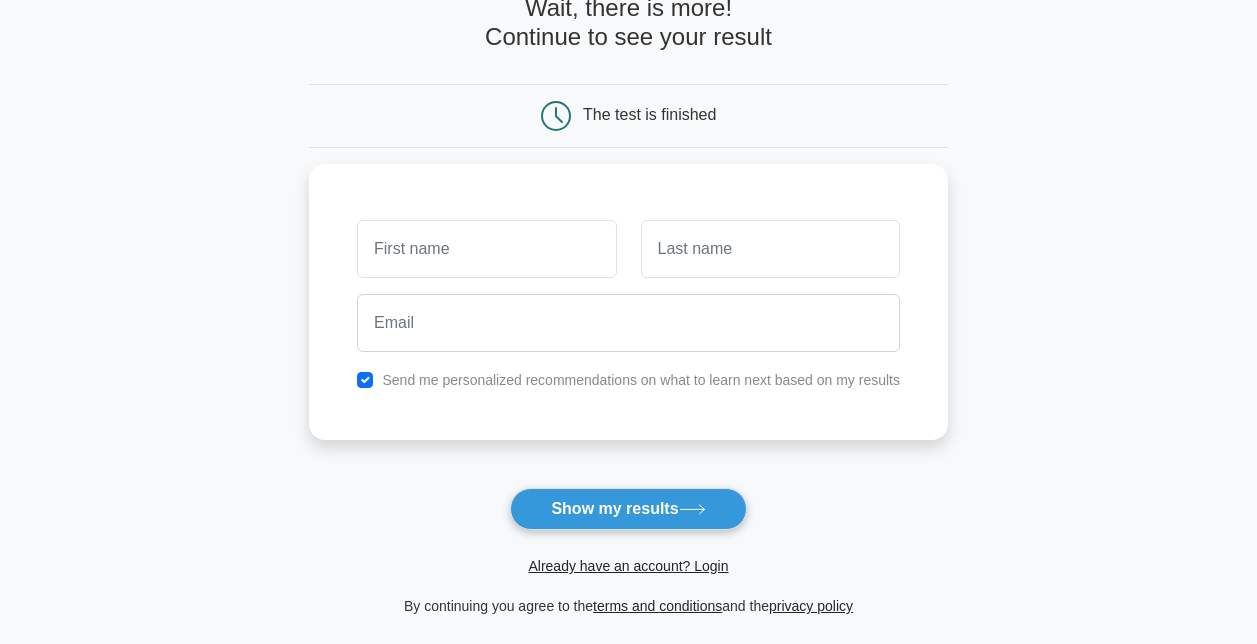 click 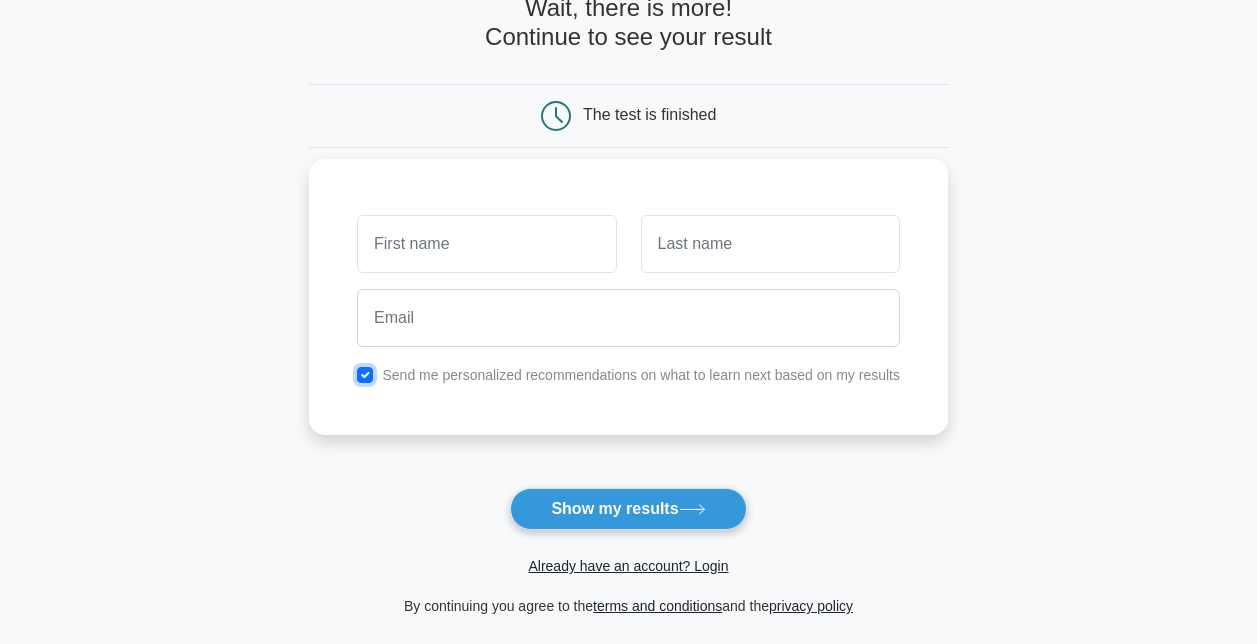 click at bounding box center [365, 375] 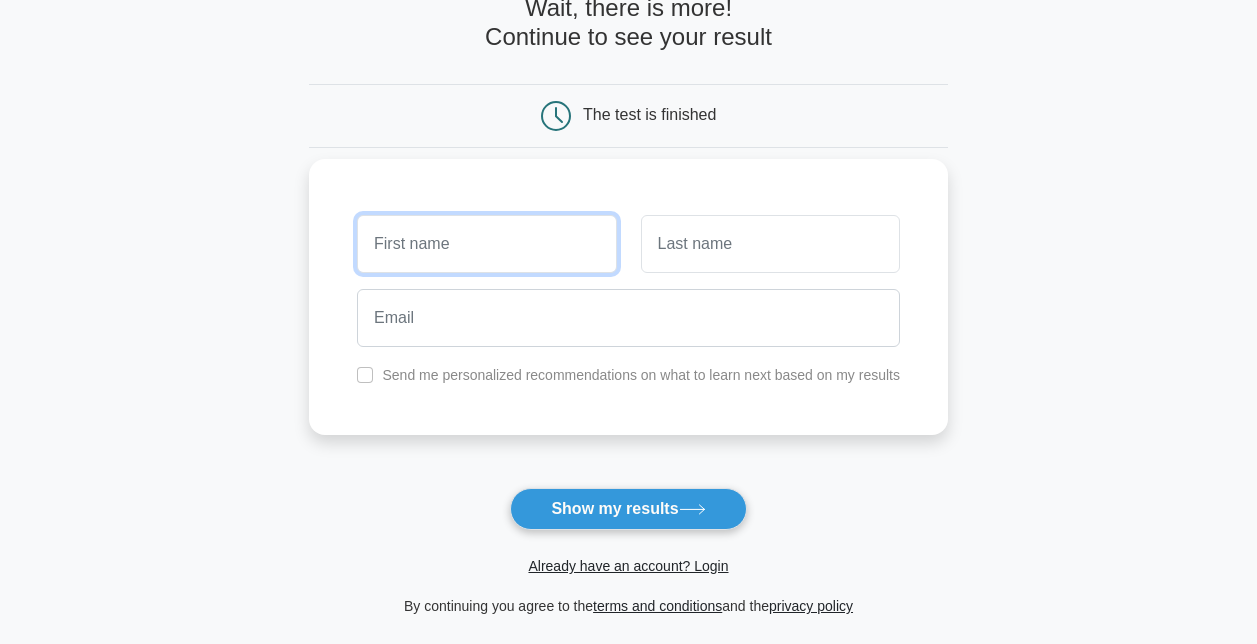 click at bounding box center [486, 244] 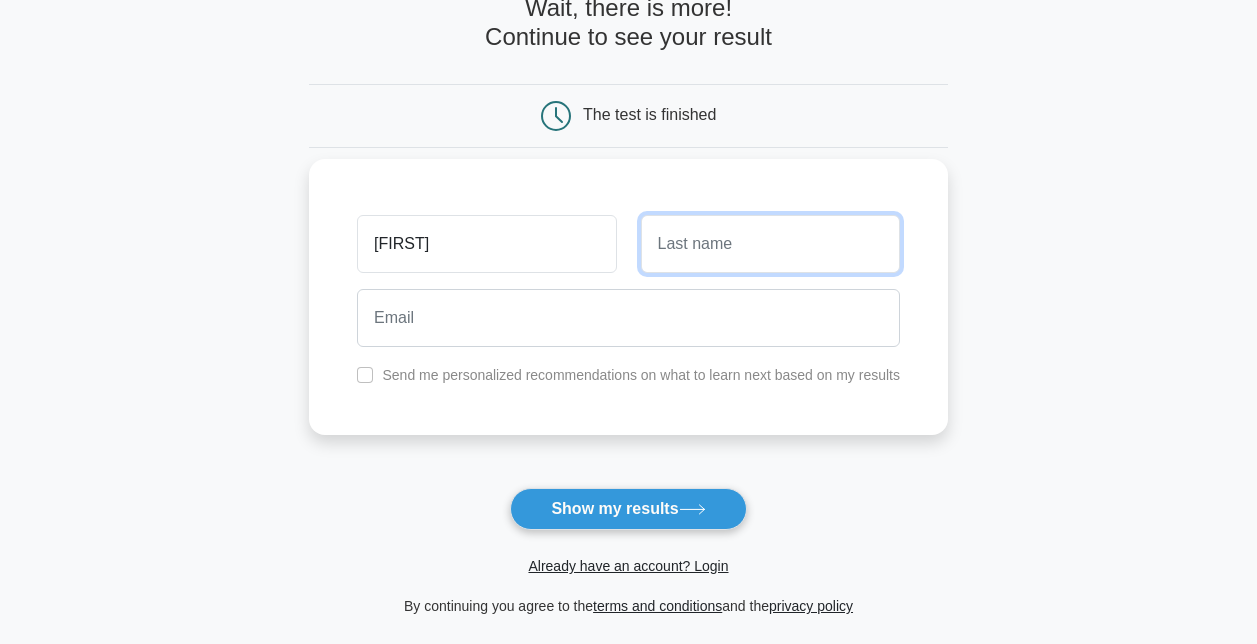 click at bounding box center [770, 244] 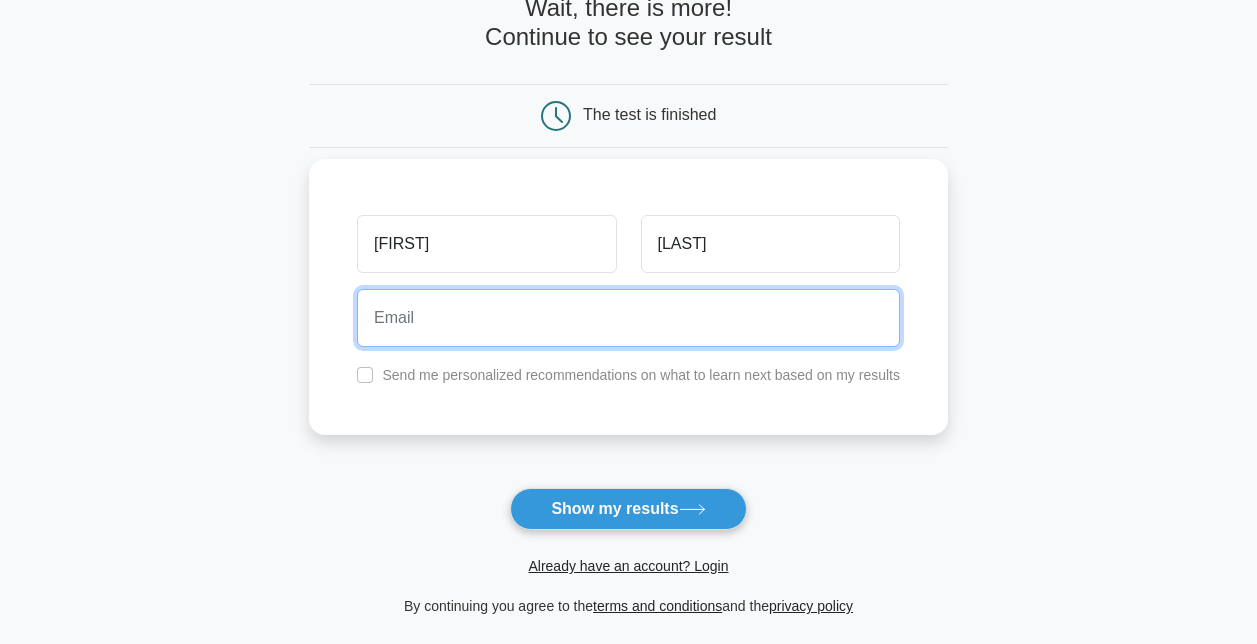 click at bounding box center [628, 318] 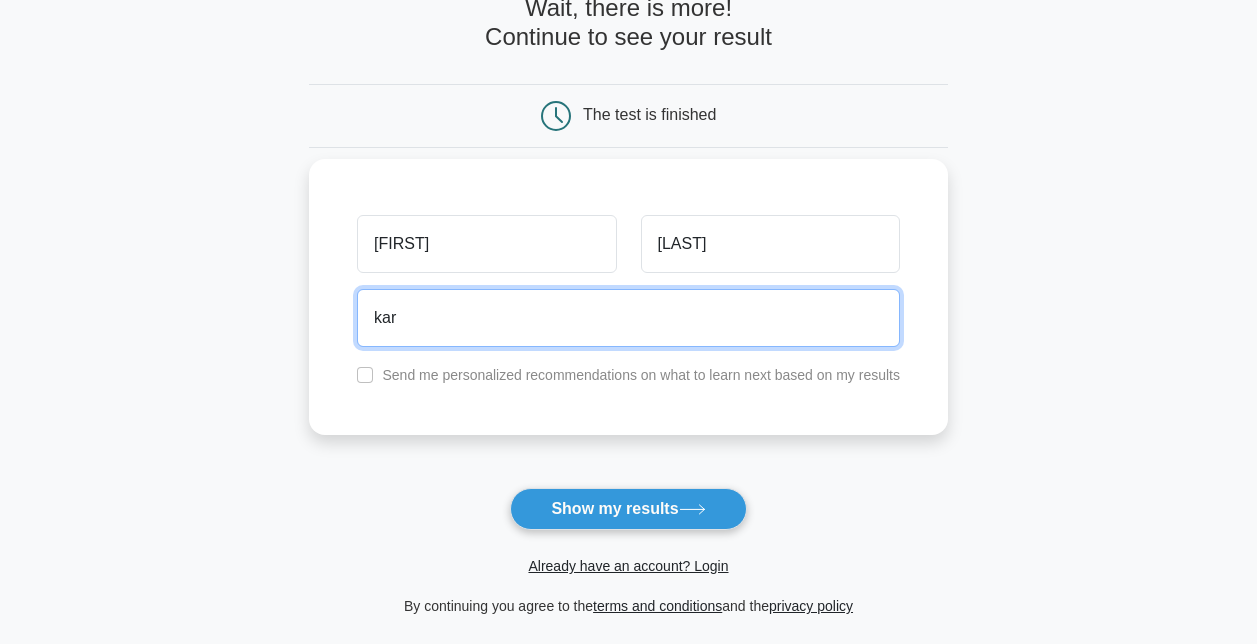 type on "karenkarinadsouza29@gmail.com" 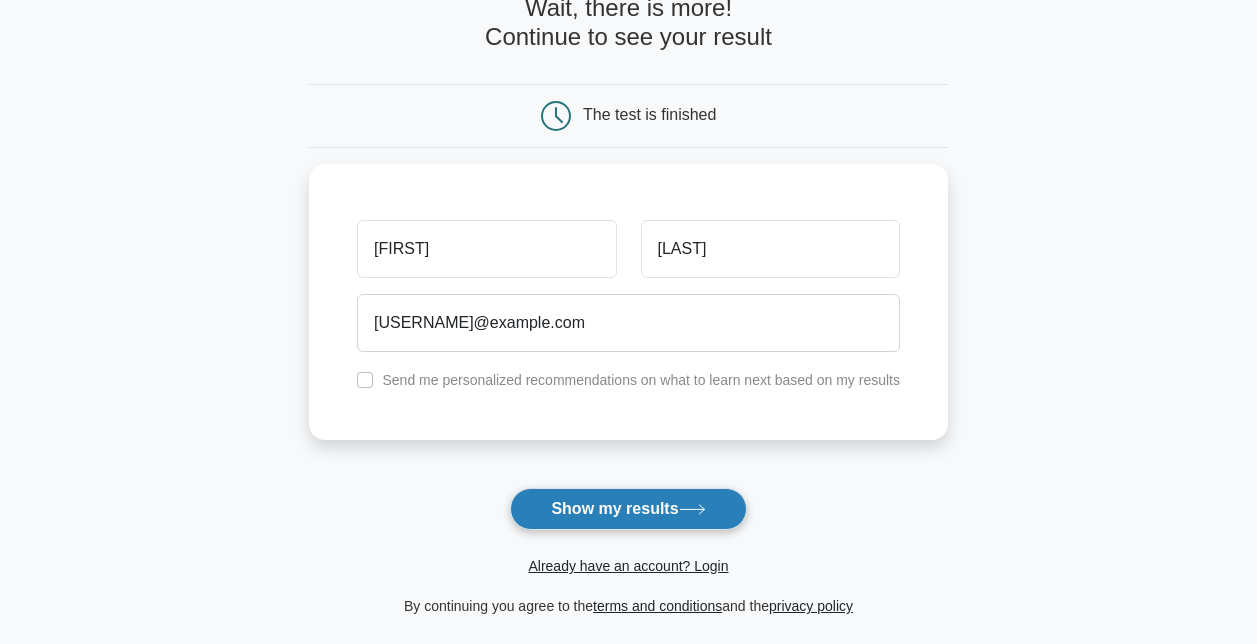 click on "Show my results" at bounding box center [628, 509] 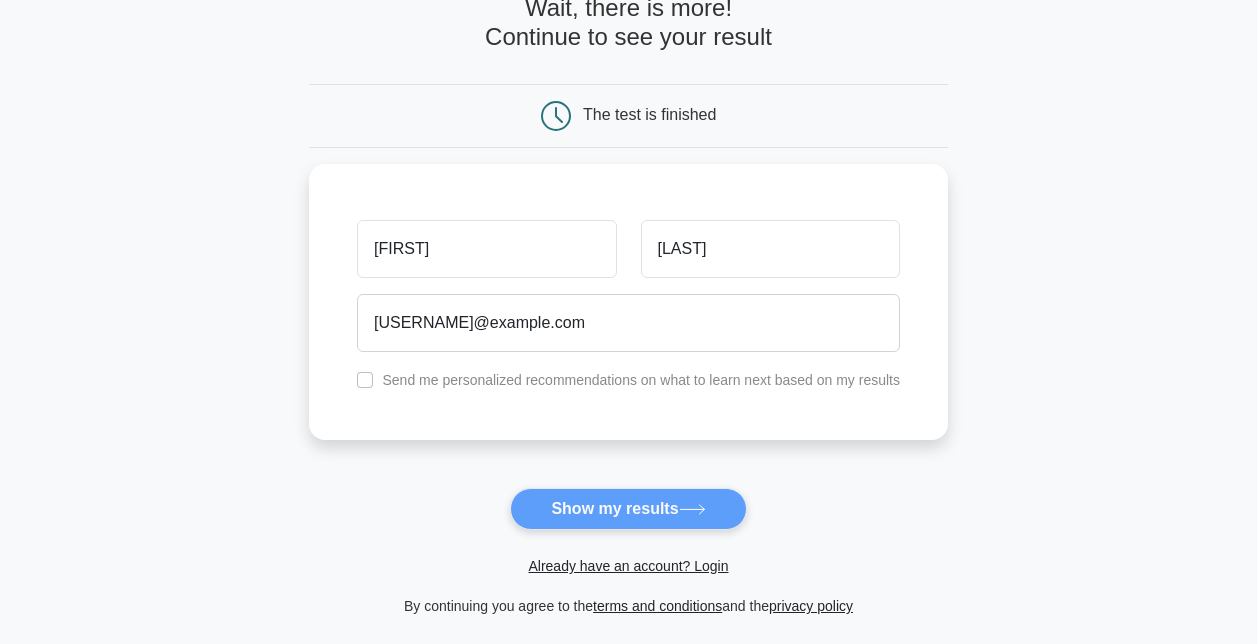 click on "Wait, there is more! Continue to see your result
The test is finished
Karen Dsouza" at bounding box center (628, 306) 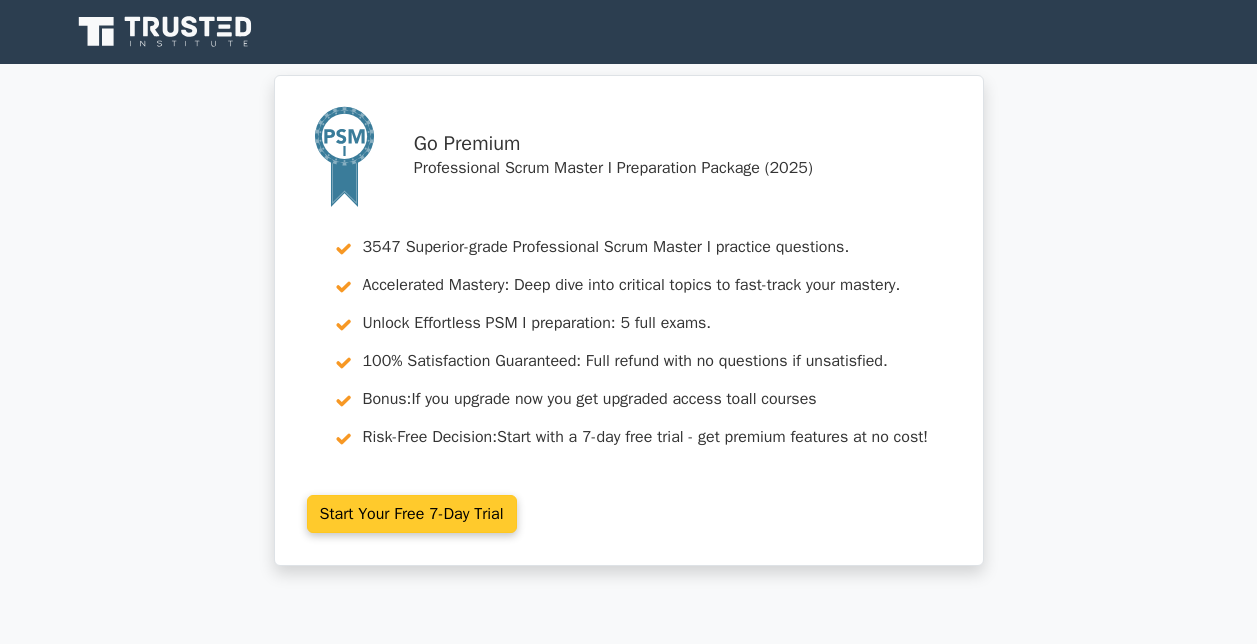 scroll, scrollTop: 0, scrollLeft: 0, axis: both 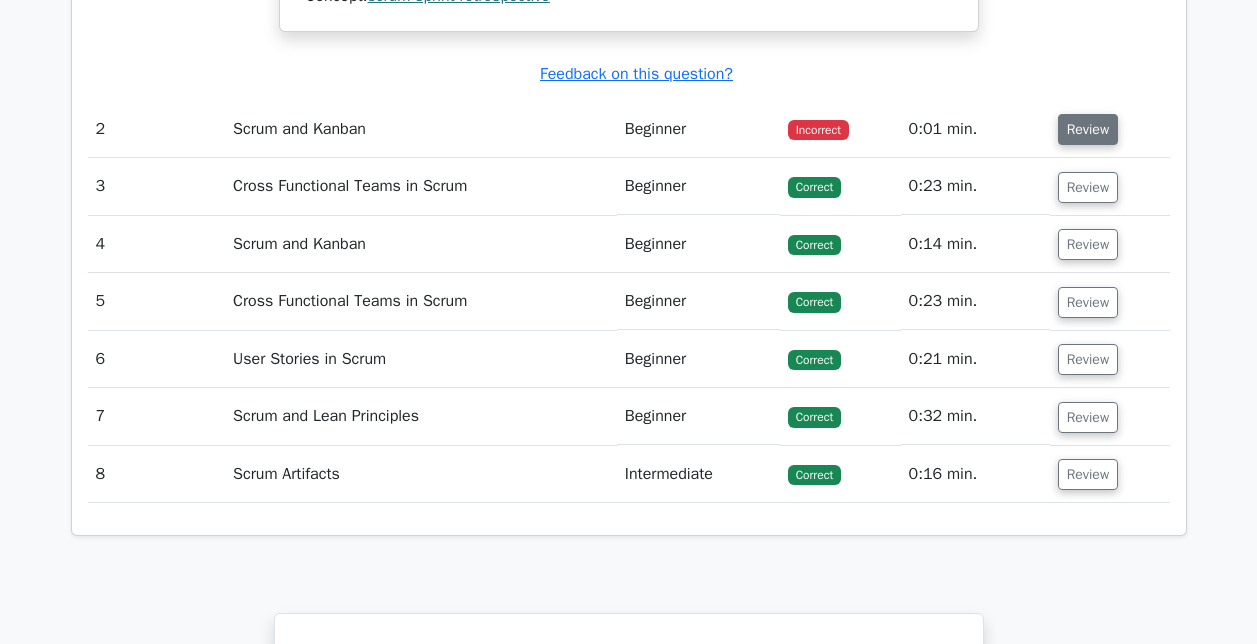 click on "Review" at bounding box center [1088, 129] 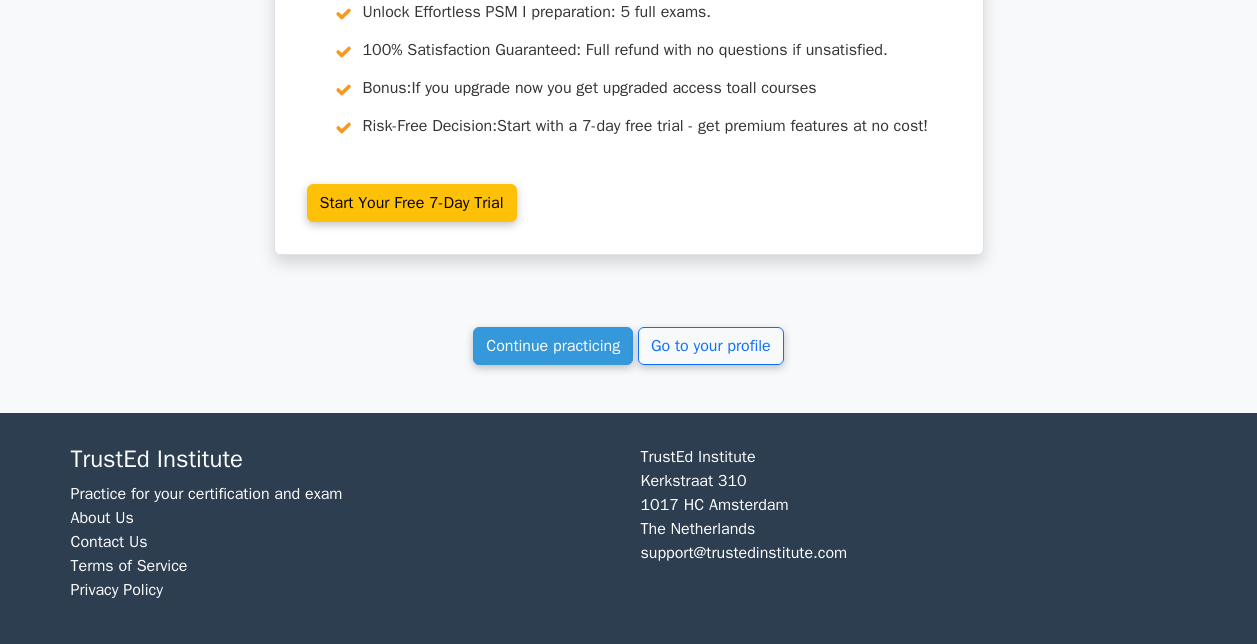 scroll, scrollTop: 4162, scrollLeft: 0, axis: vertical 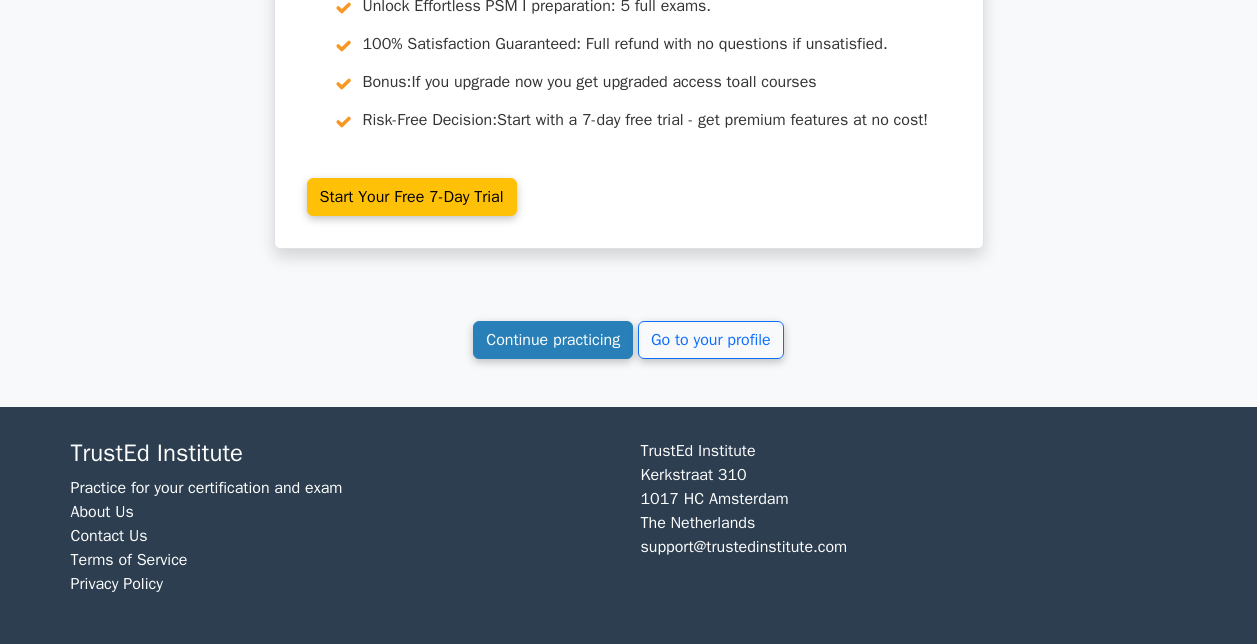 click on "Continue practicing" at bounding box center (553, 340) 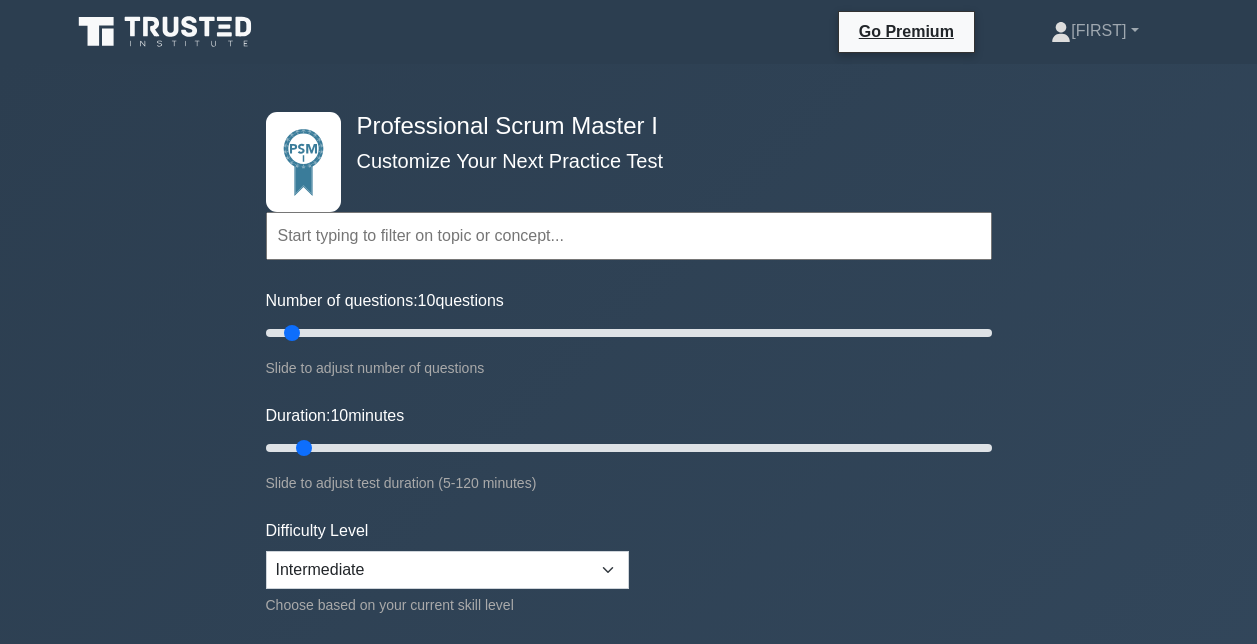 scroll, scrollTop: 0, scrollLeft: 0, axis: both 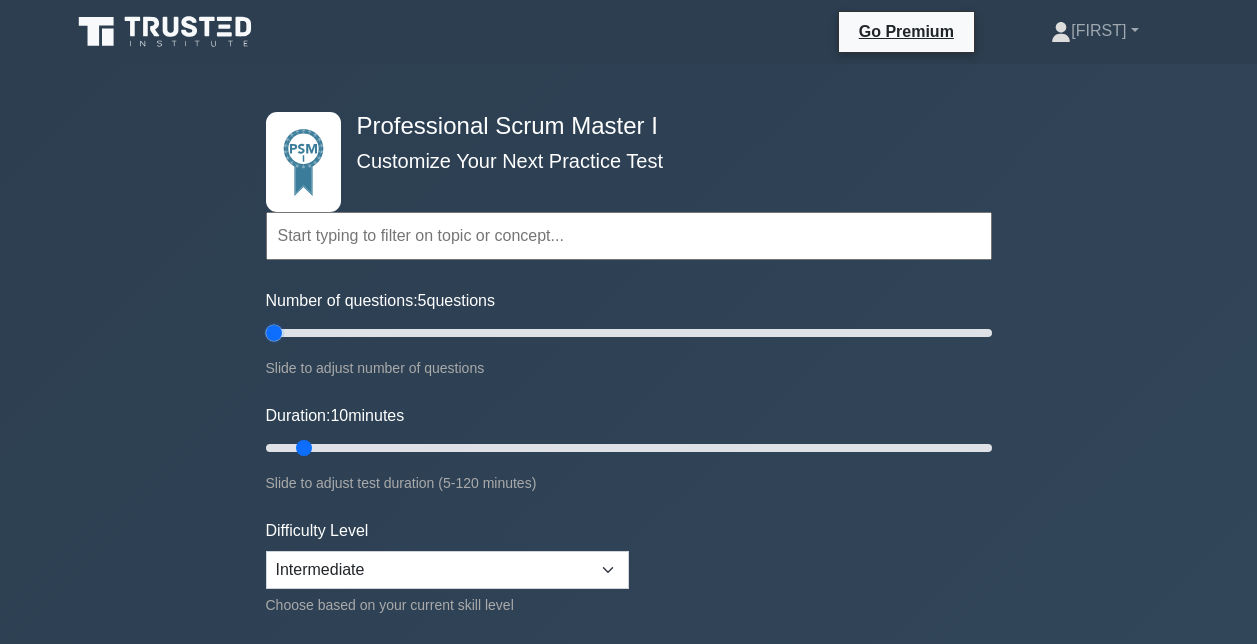 drag, startPoint x: 286, startPoint y: 334, endPoint x: 189, endPoint y: 359, distance: 100.16985 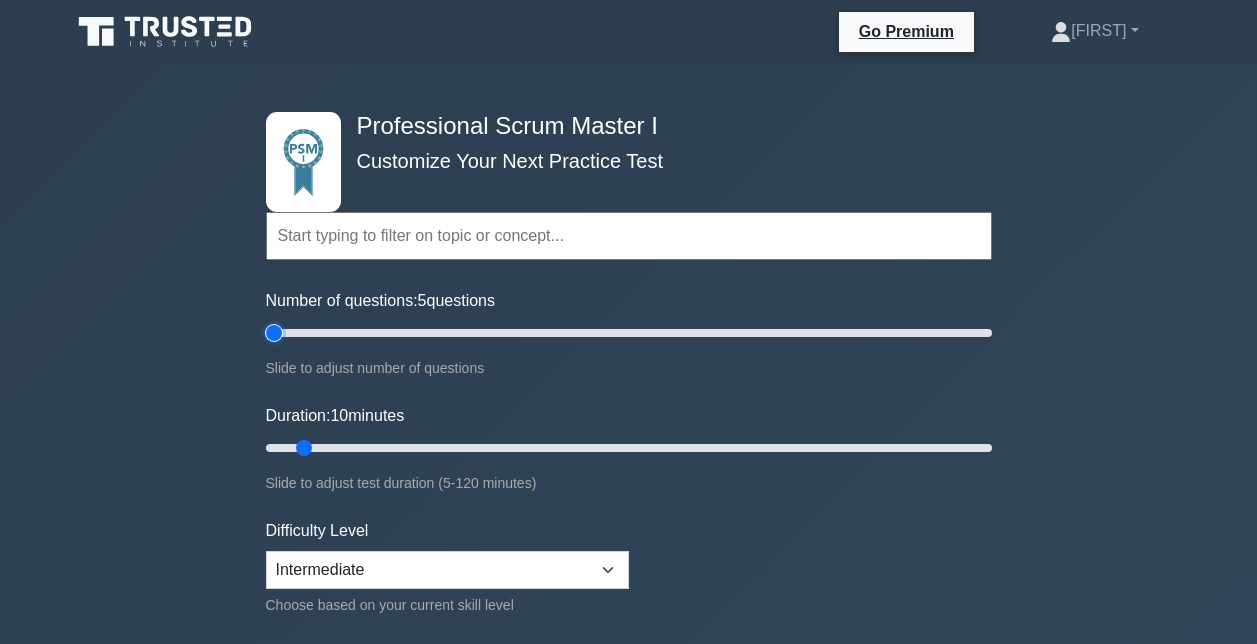 type on "5" 